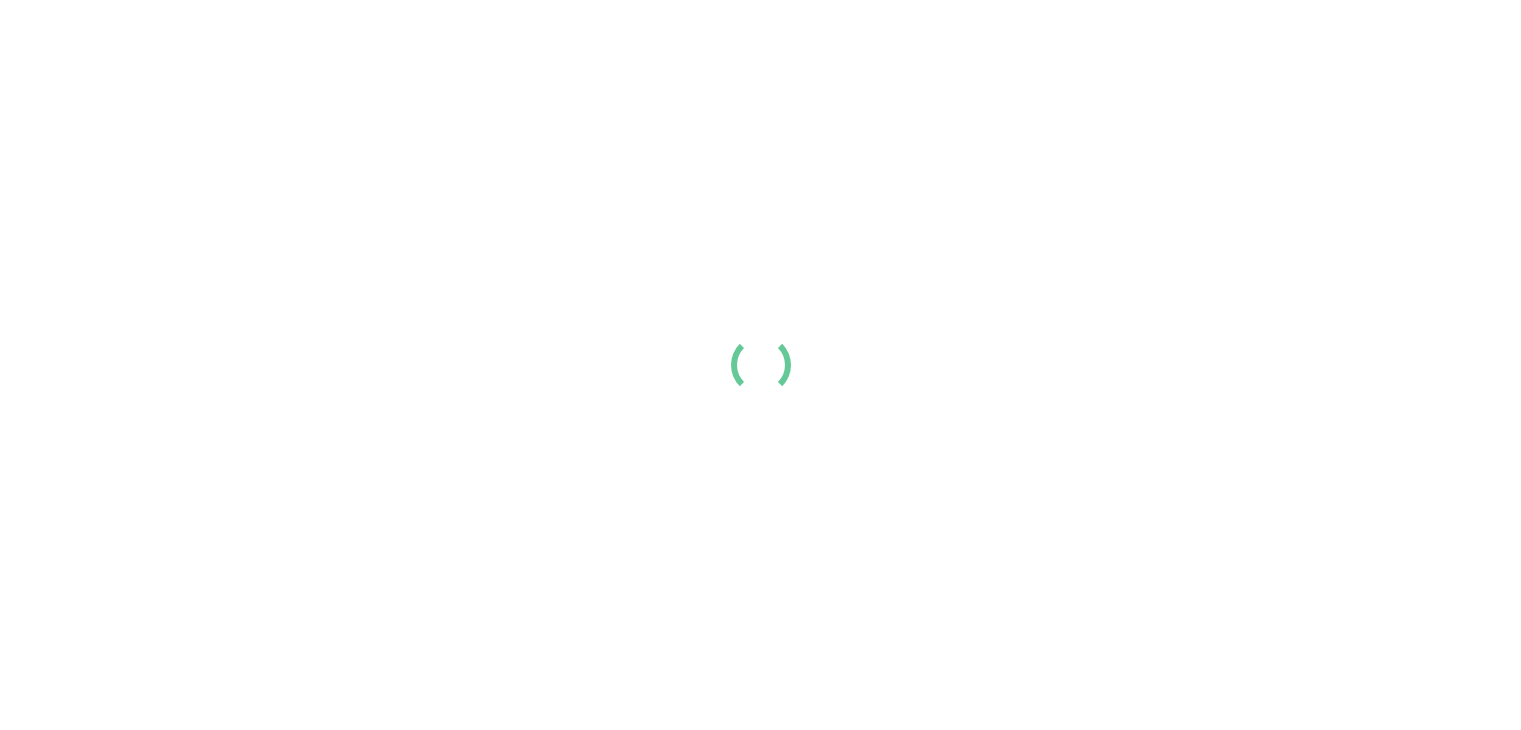 scroll, scrollTop: 0, scrollLeft: 0, axis: both 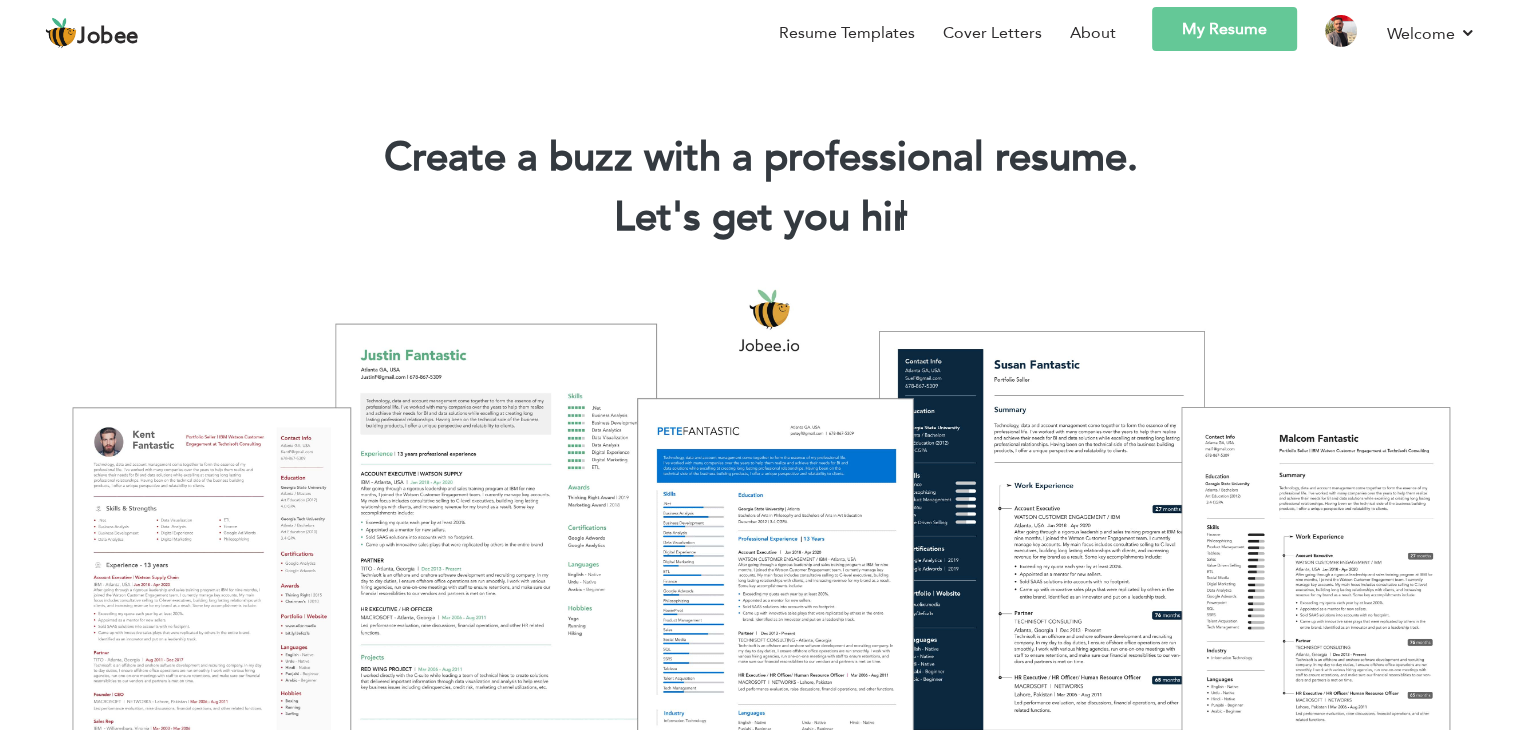 click on "My Resume" at bounding box center [1224, 29] 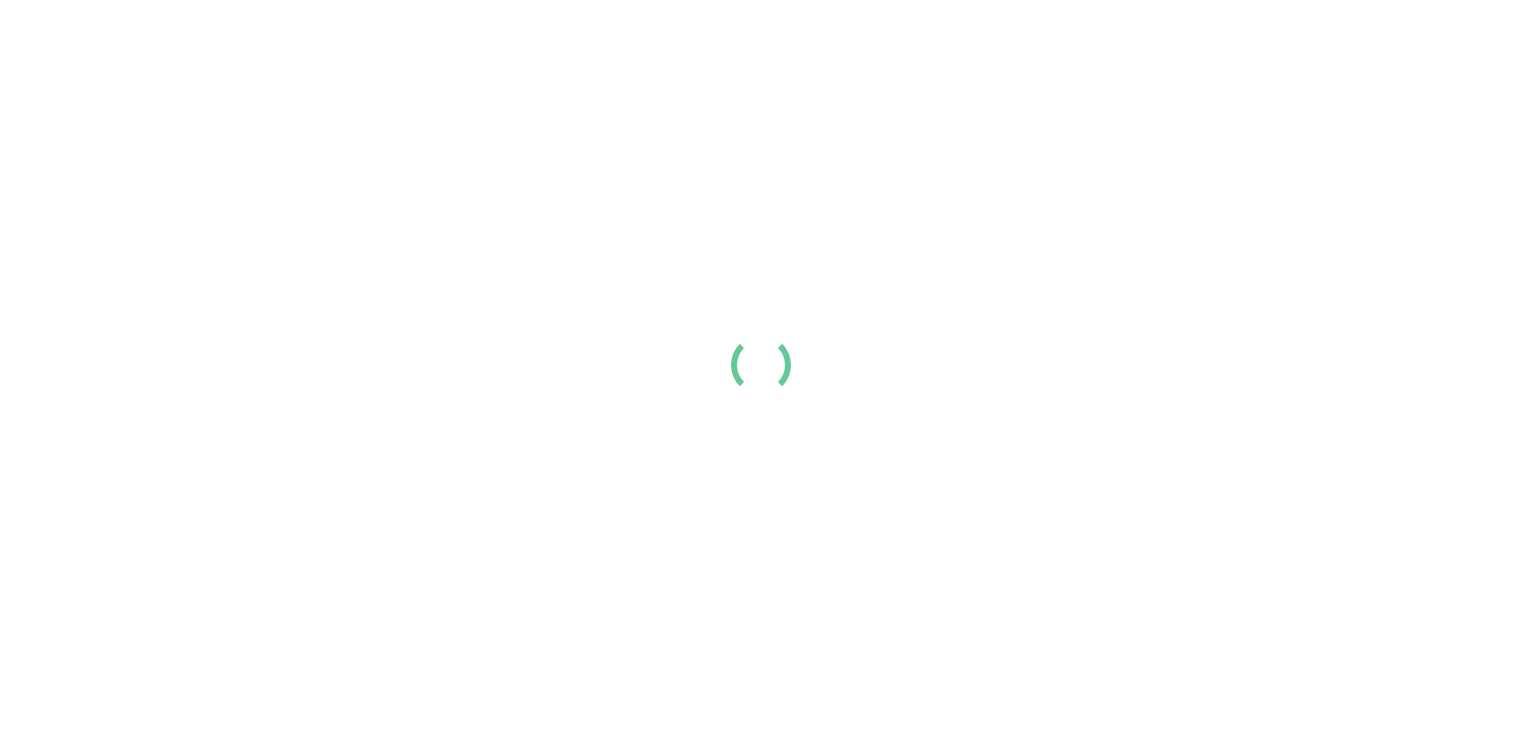 scroll, scrollTop: 0, scrollLeft: 0, axis: both 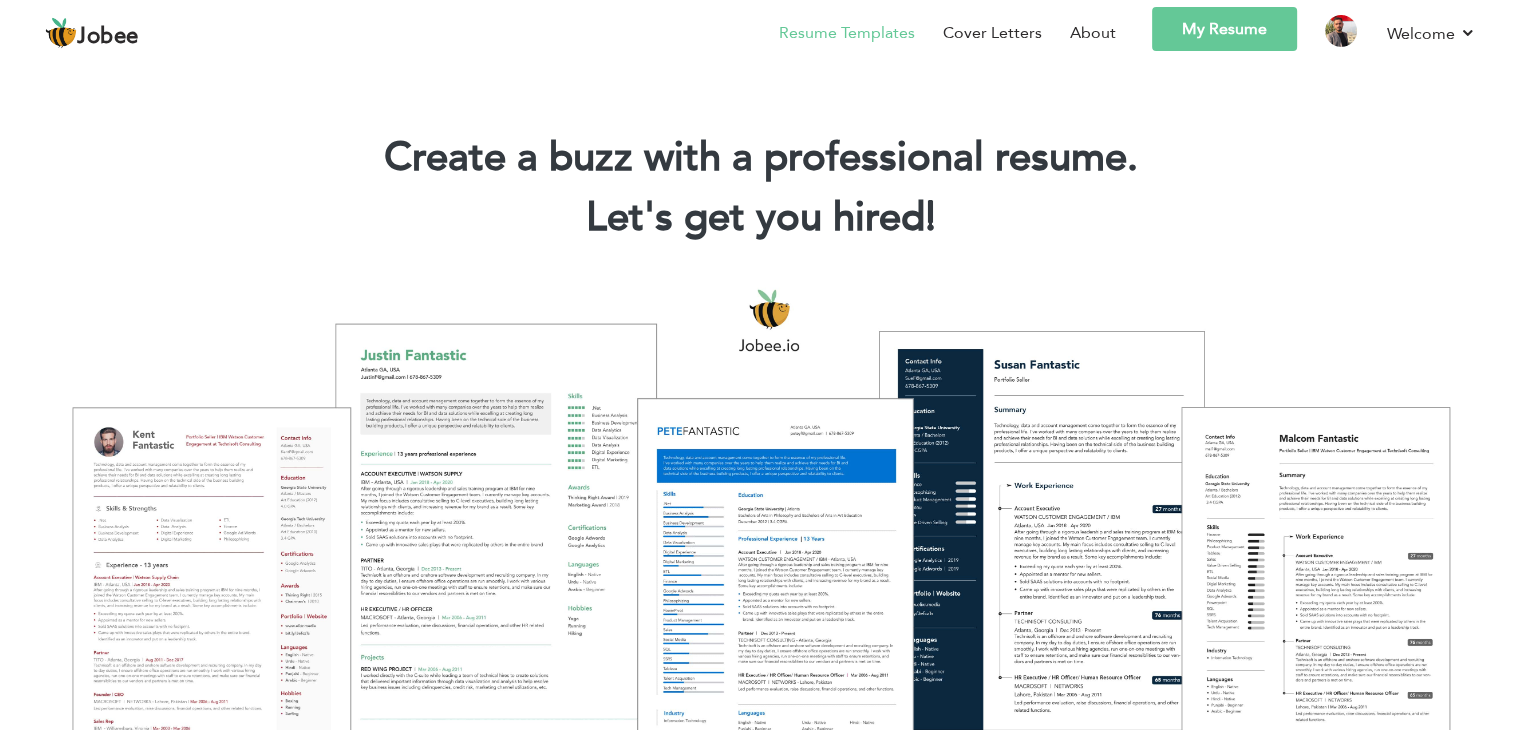 click on "Resume Templates" at bounding box center (847, 33) 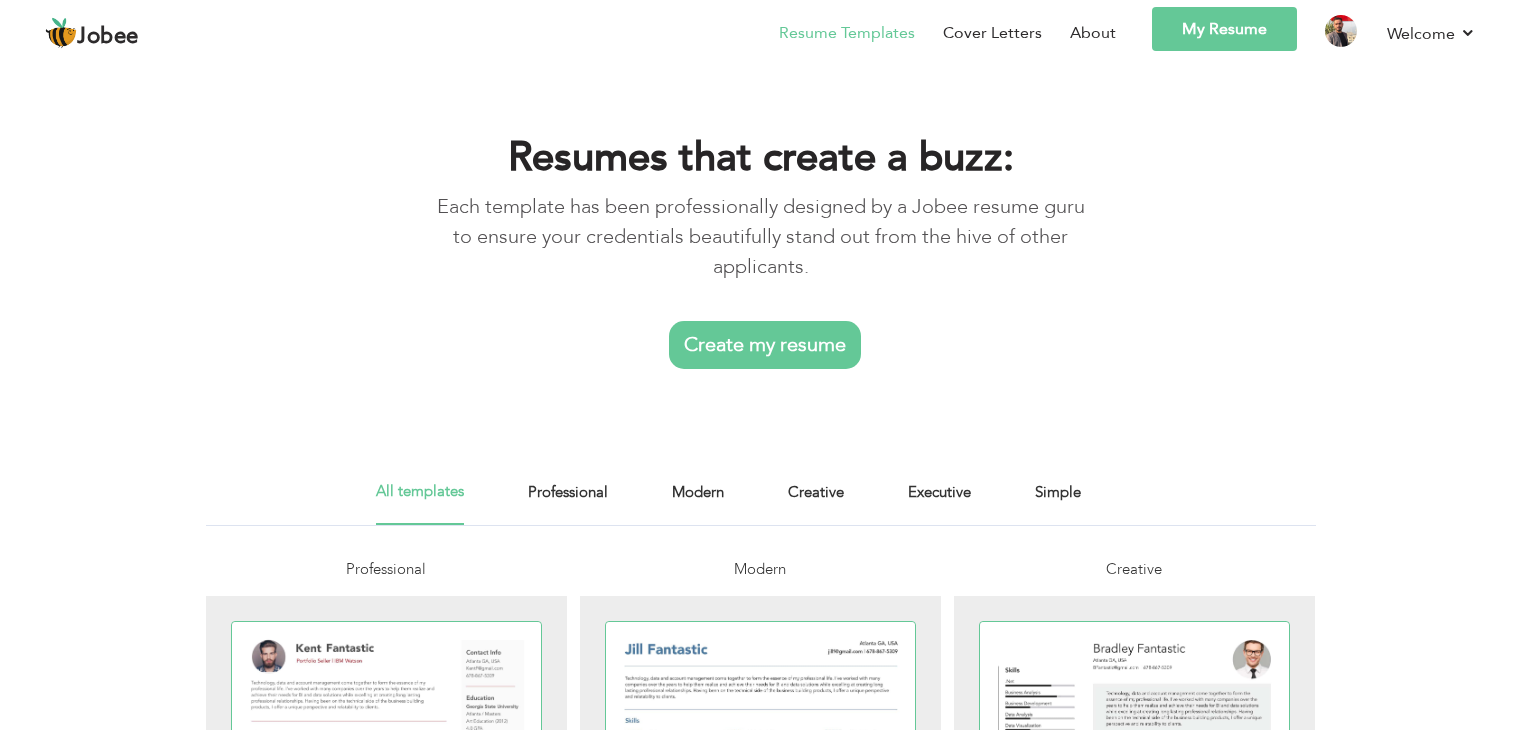 scroll, scrollTop: 0, scrollLeft: 0, axis: both 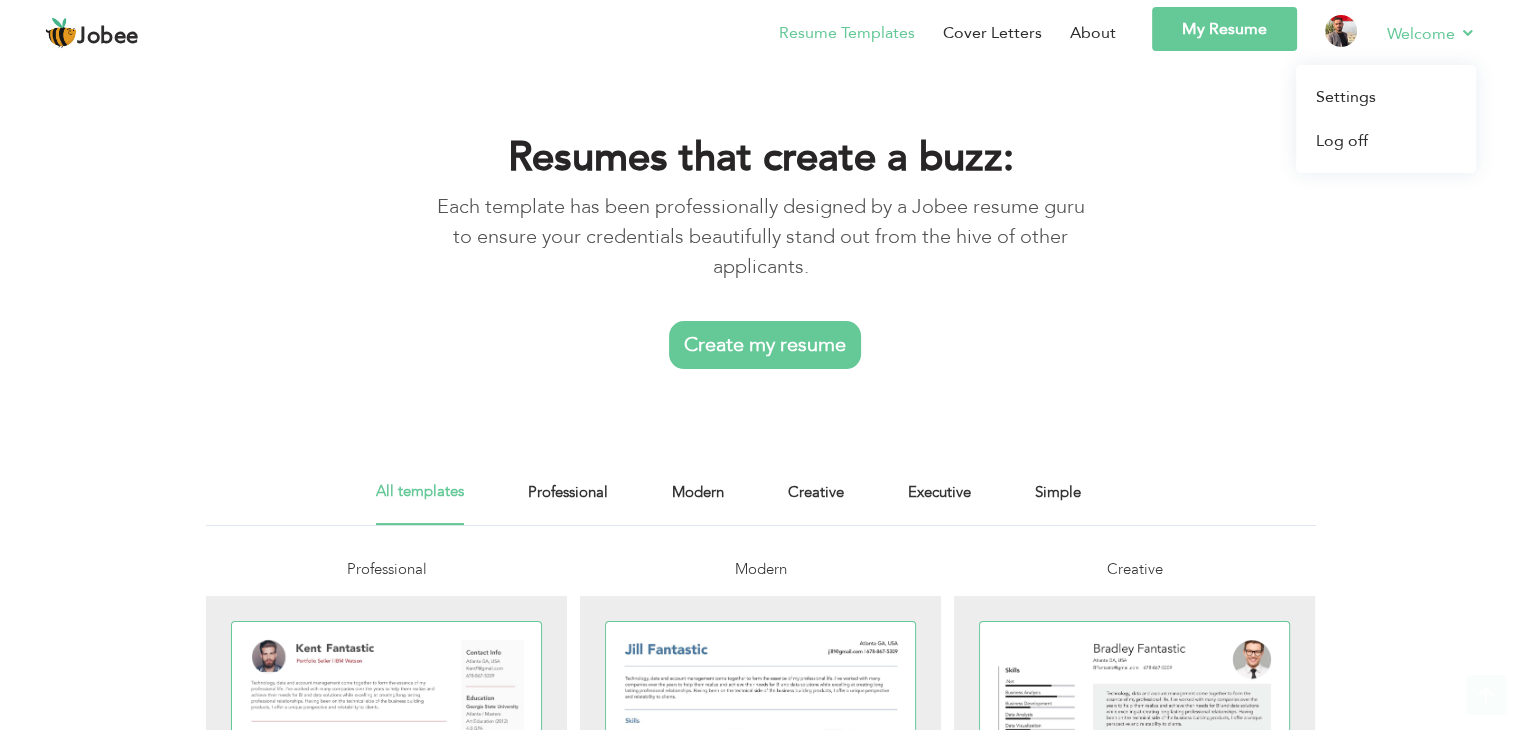 click on "Welcome" at bounding box center [1431, 33] 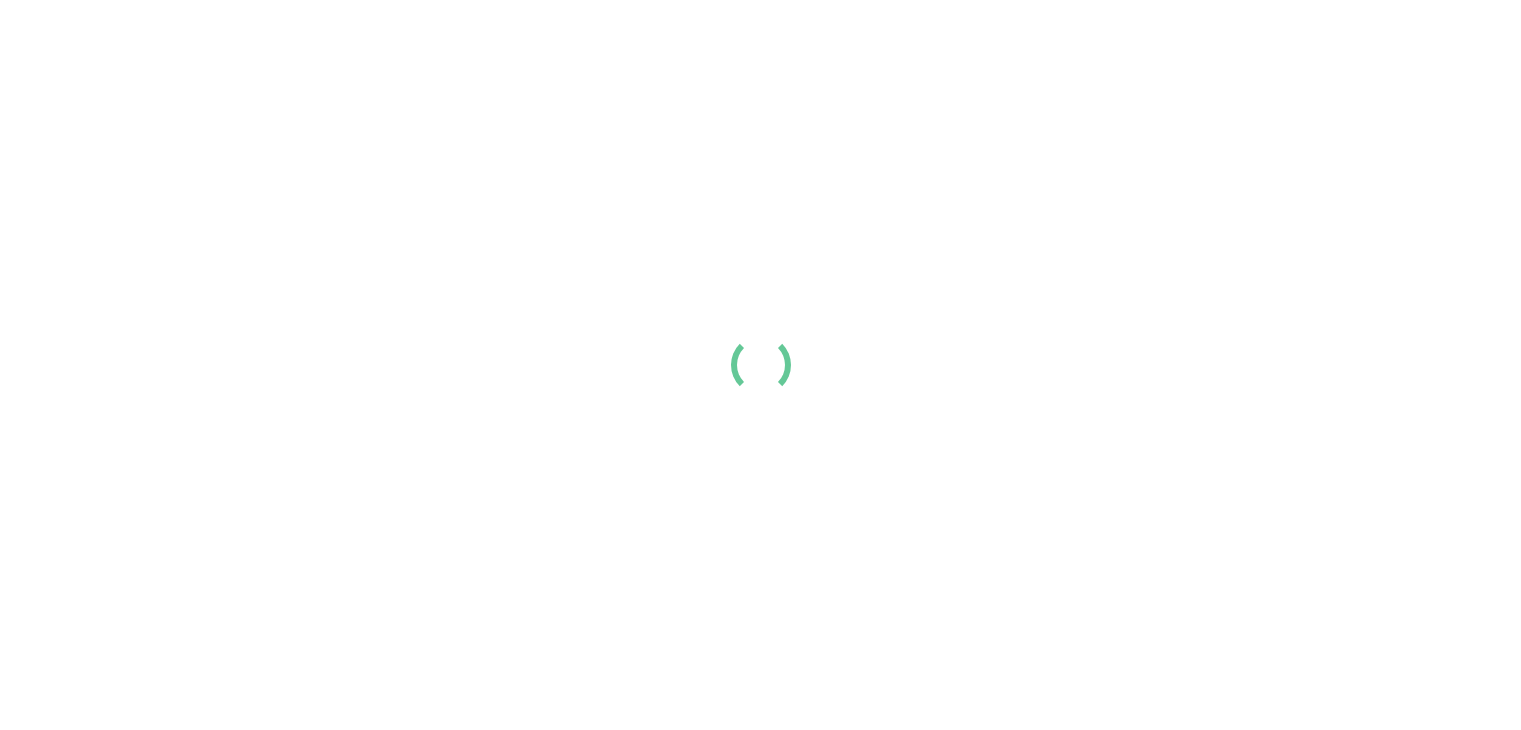 scroll, scrollTop: 0, scrollLeft: 0, axis: both 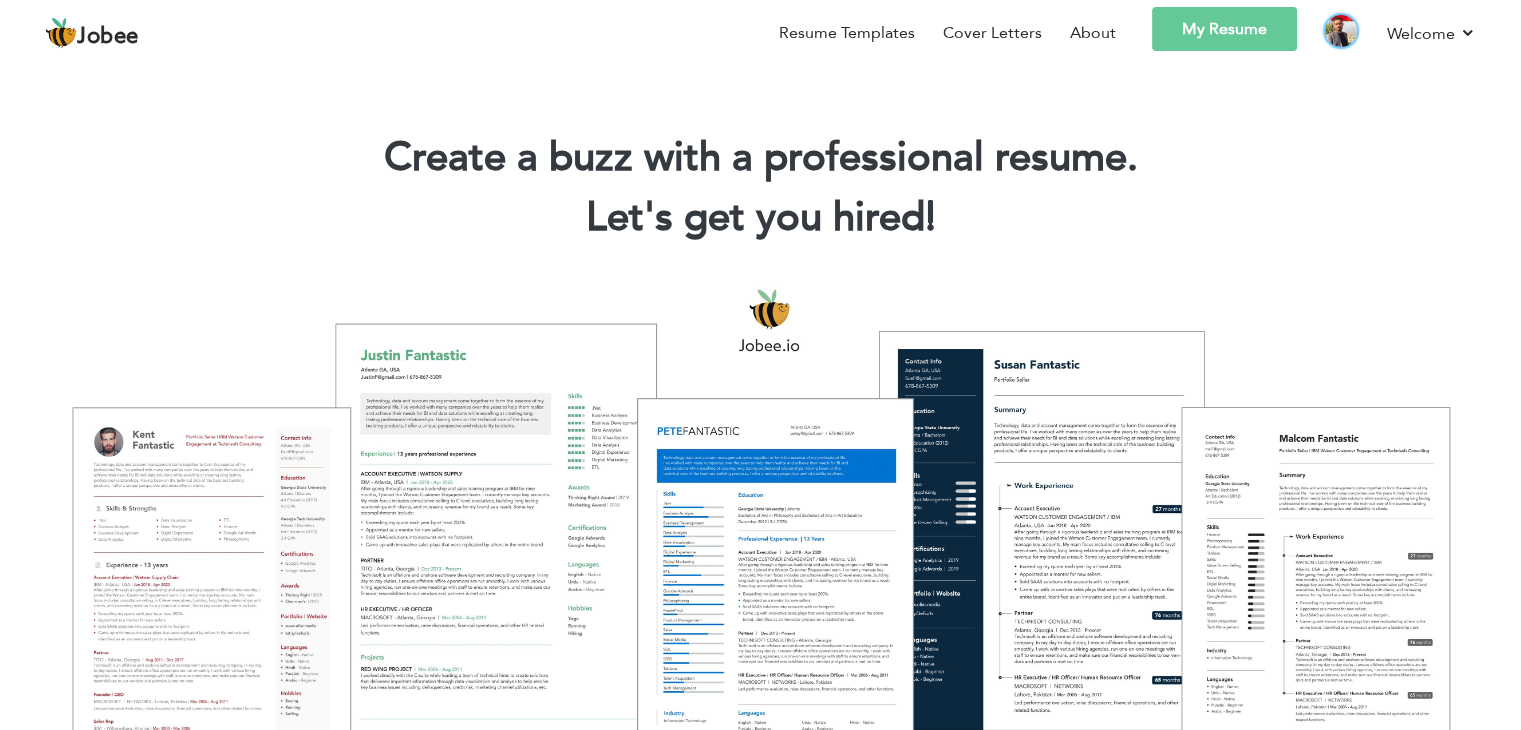 click at bounding box center (1341, 31) 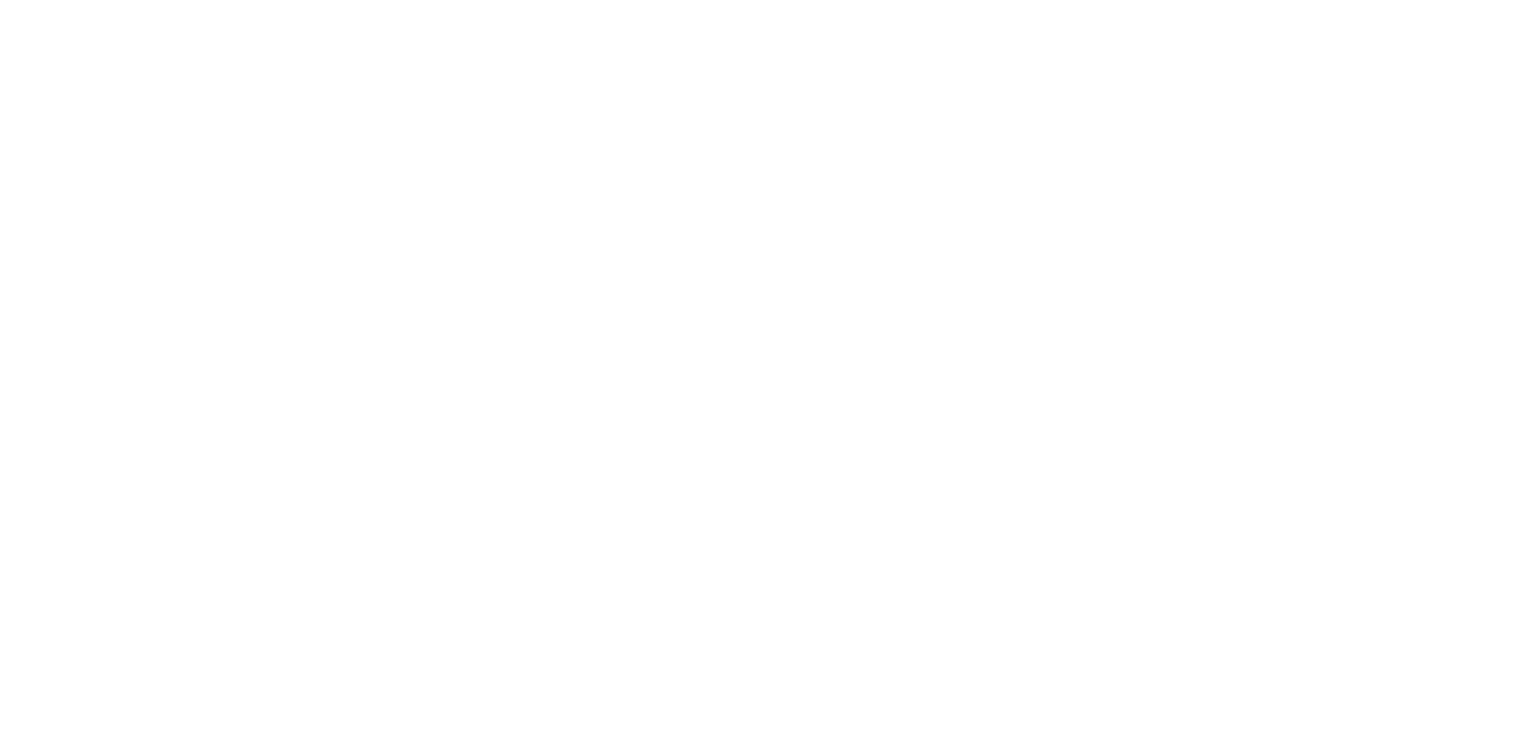 scroll, scrollTop: 0, scrollLeft: 0, axis: both 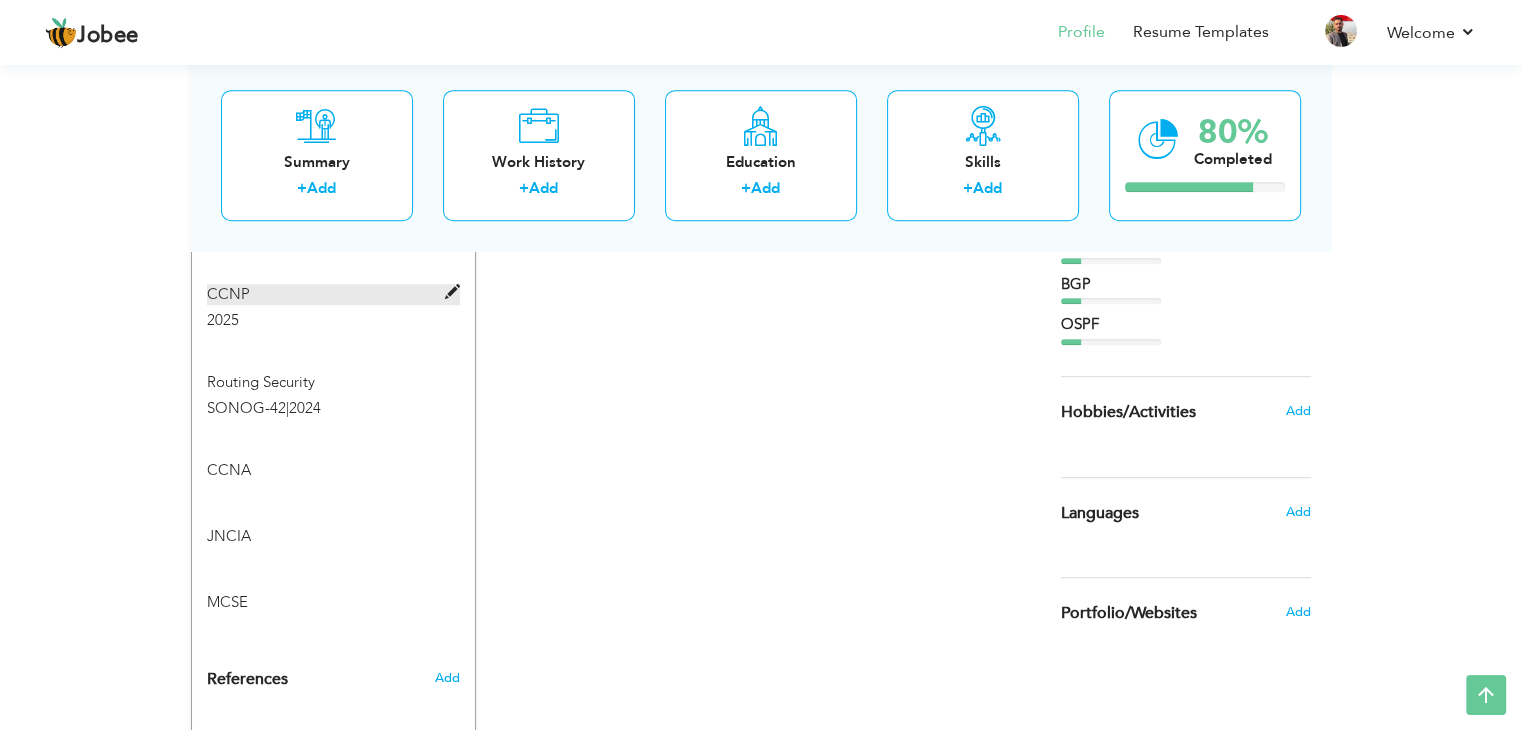 click at bounding box center [452, 292] 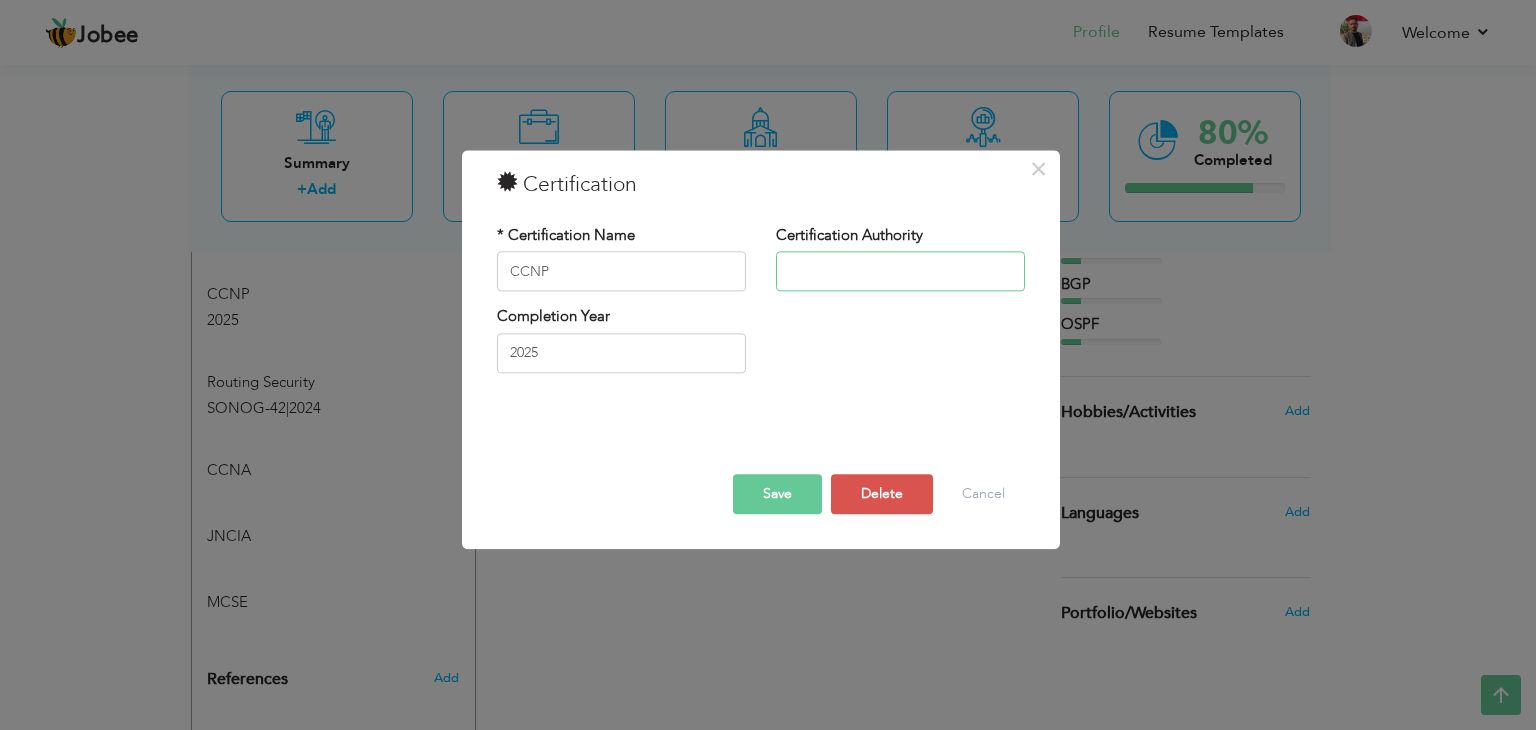 click at bounding box center [900, 272] 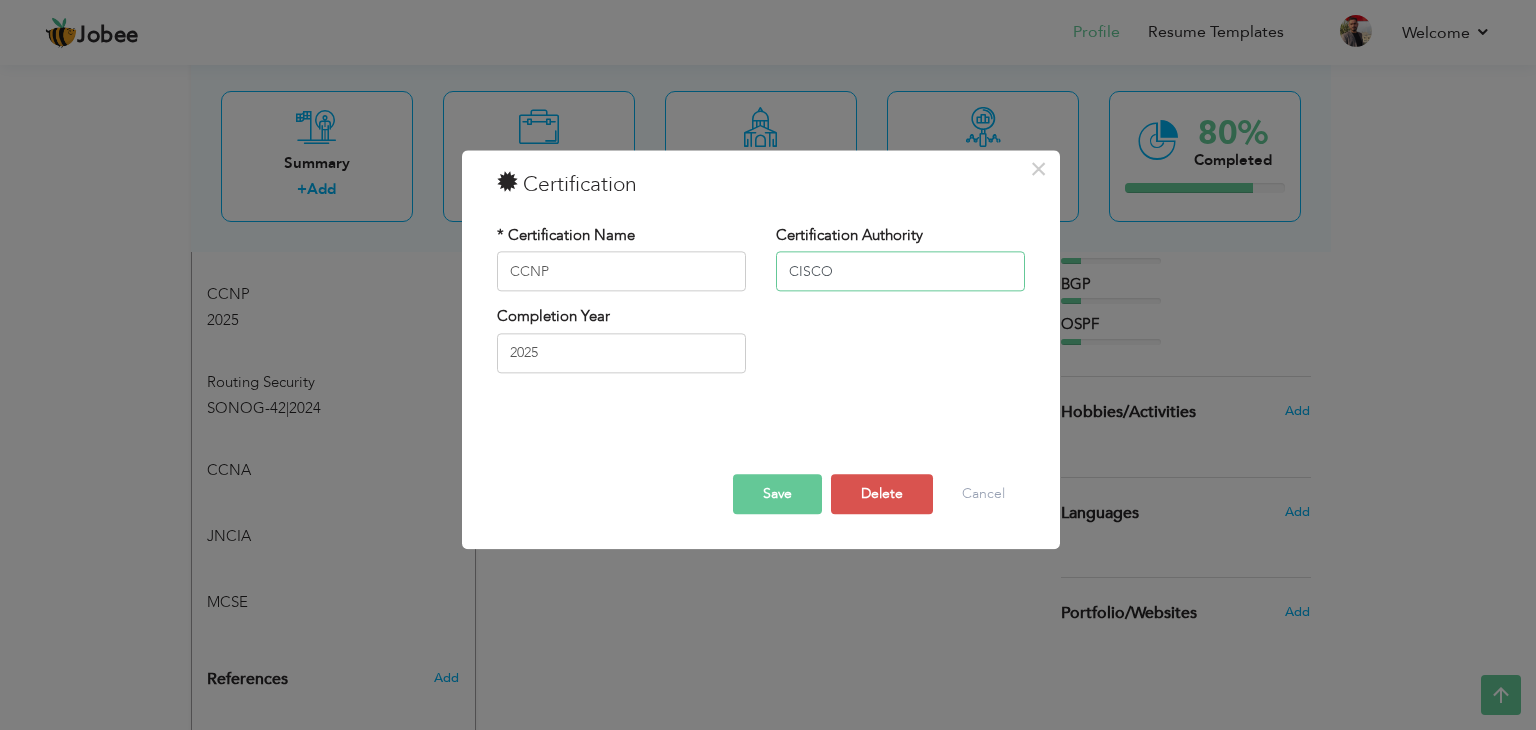 type on "CISCO" 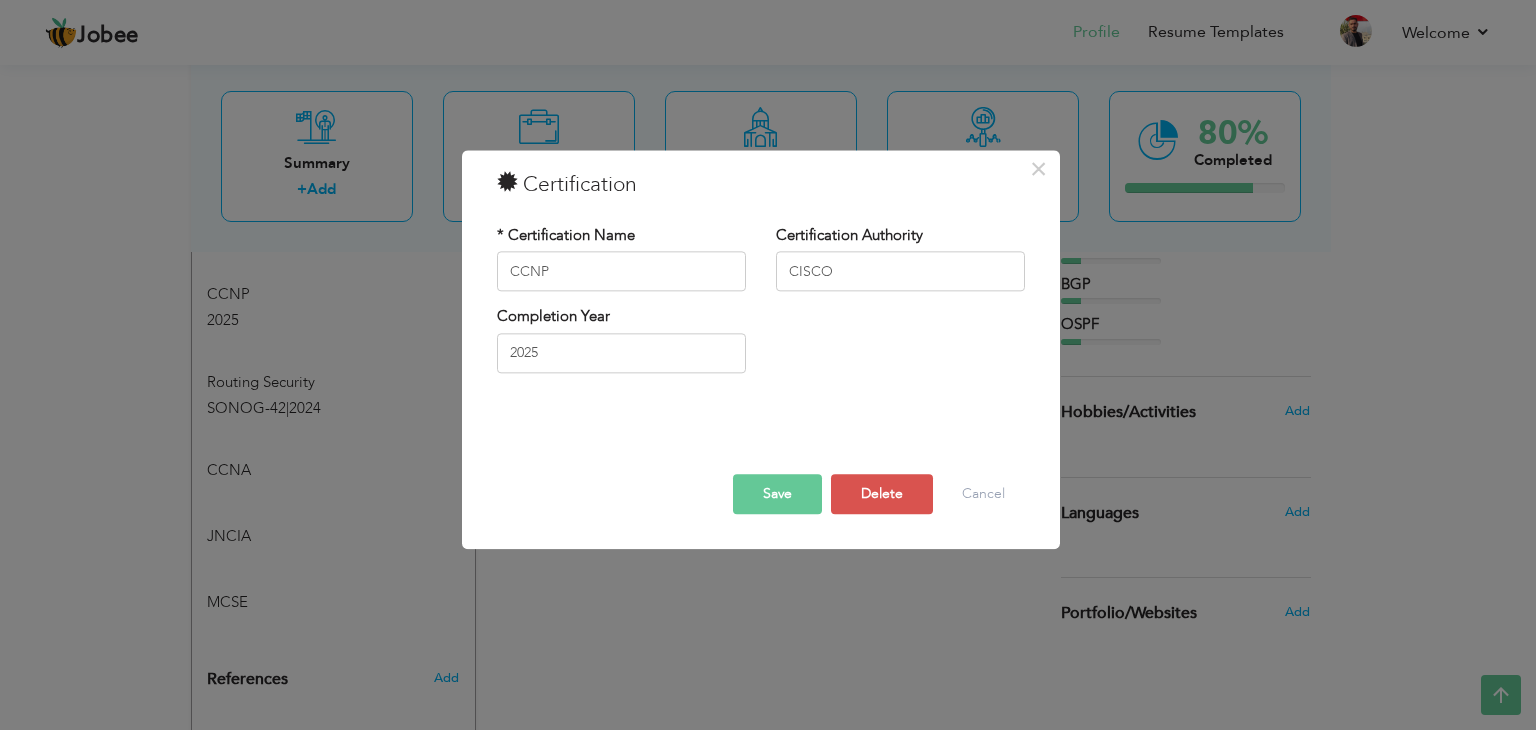 click on "Save
Delete
Cancel" at bounding box center (761, 466) 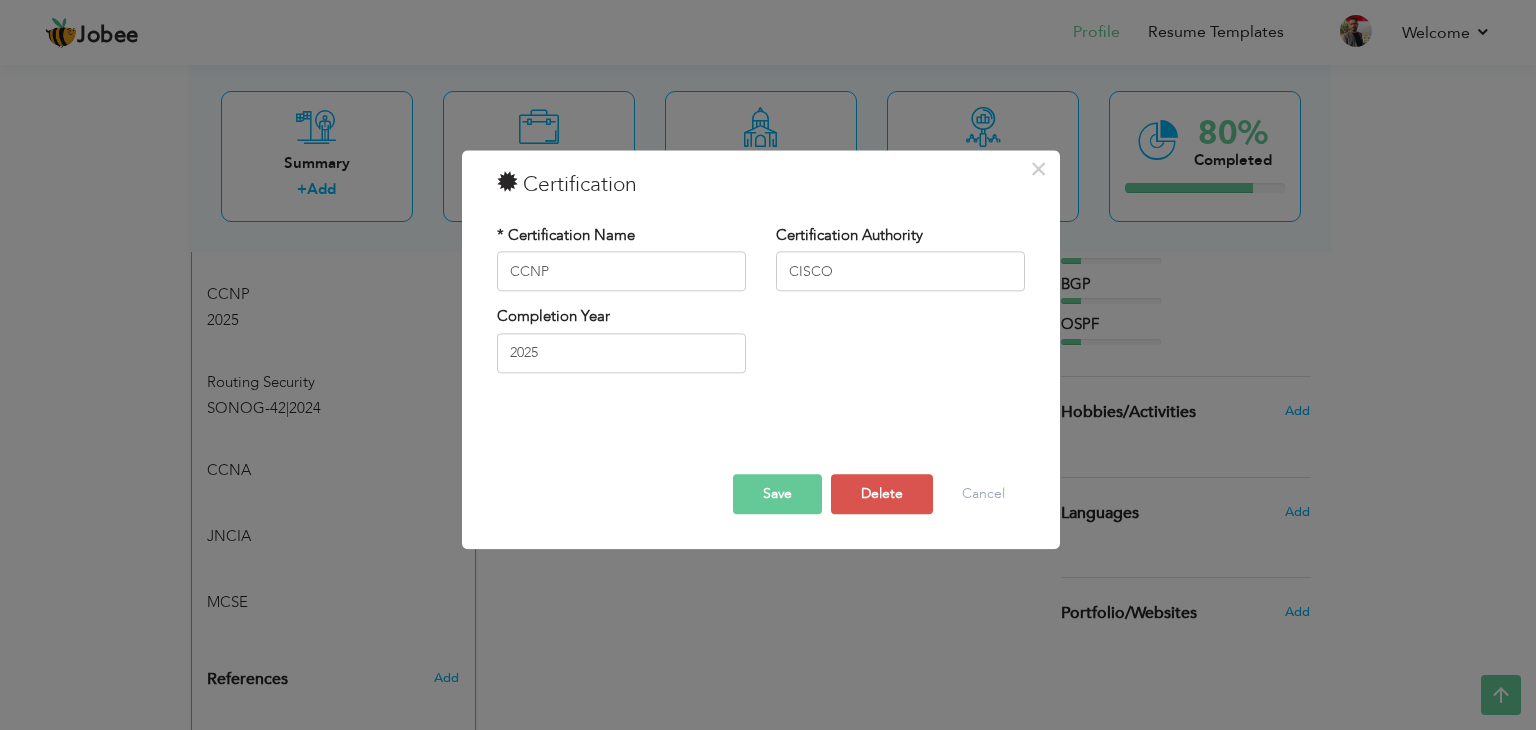click on "Save" at bounding box center [777, 495] 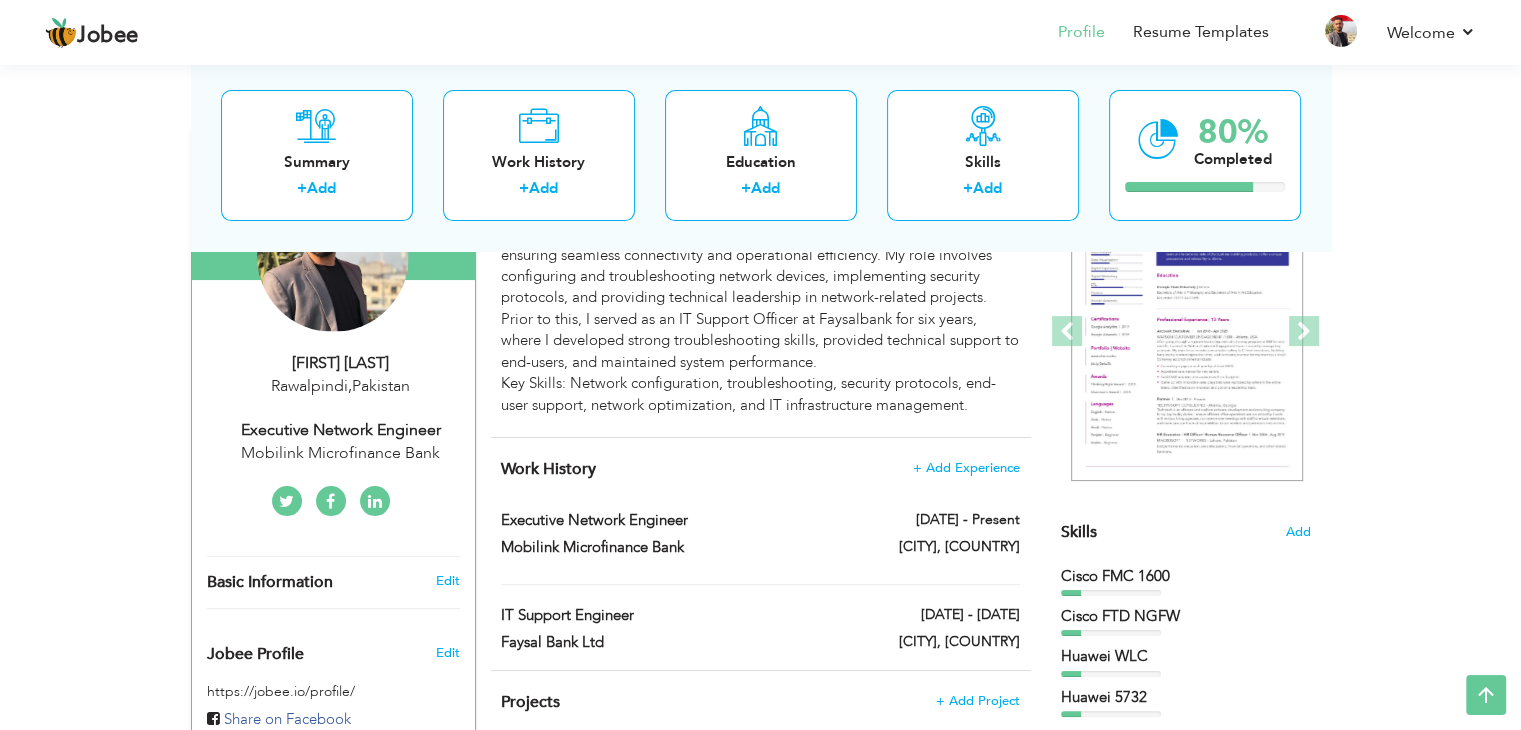 scroll, scrollTop: 0, scrollLeft: 0, axis: both 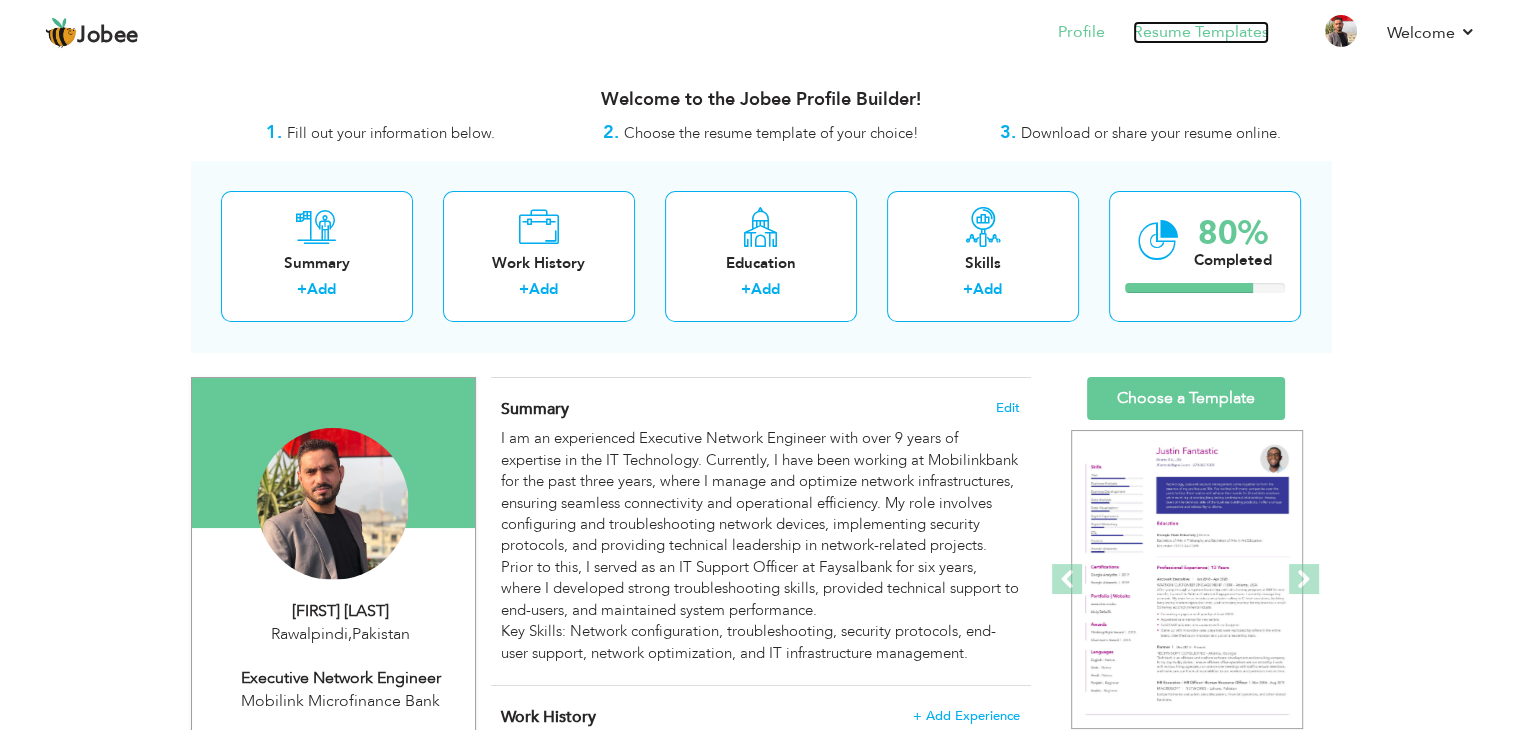 click on "Resume Templates" at bounding box center [1201, 32] 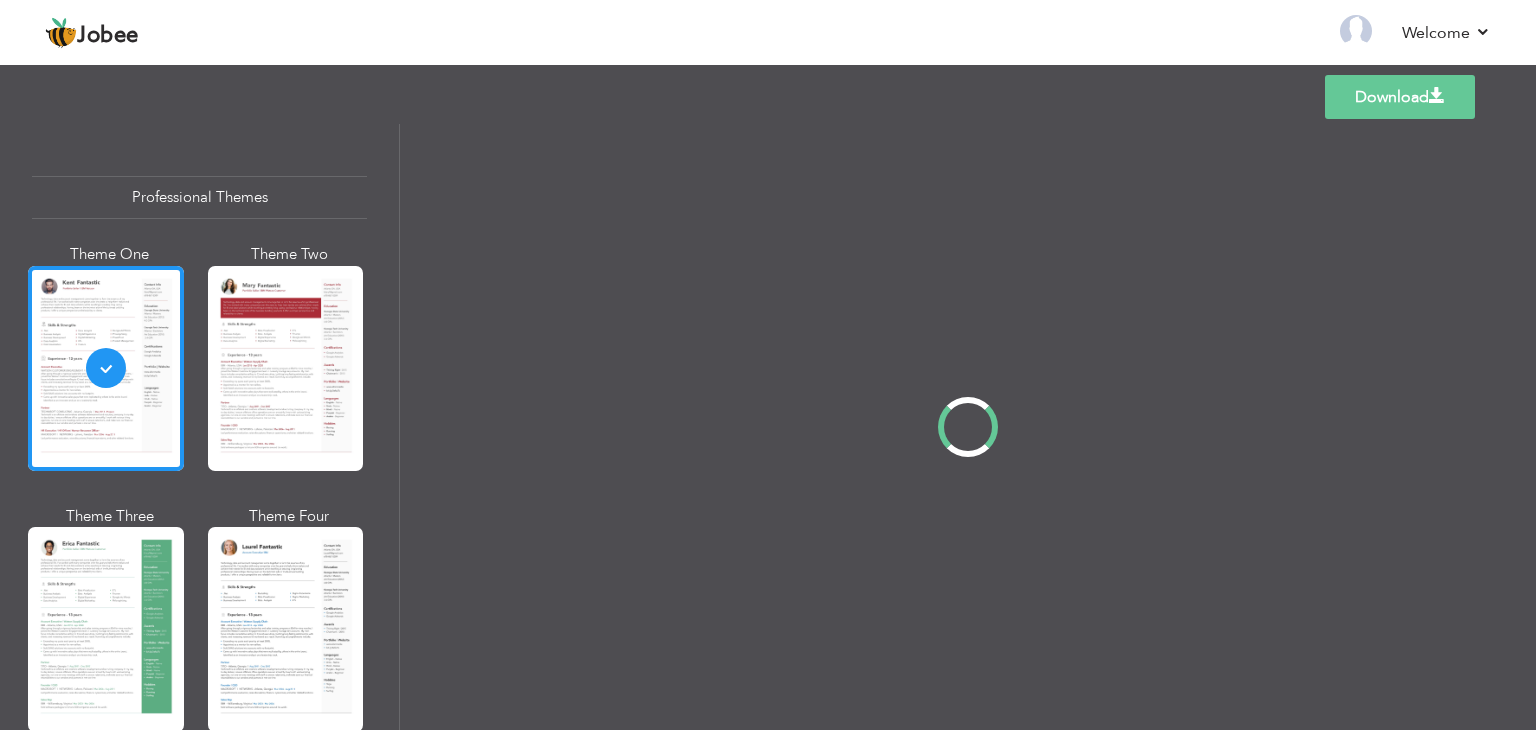 scroll, scrollTop: 0, scrollLeft: 0, axis: both 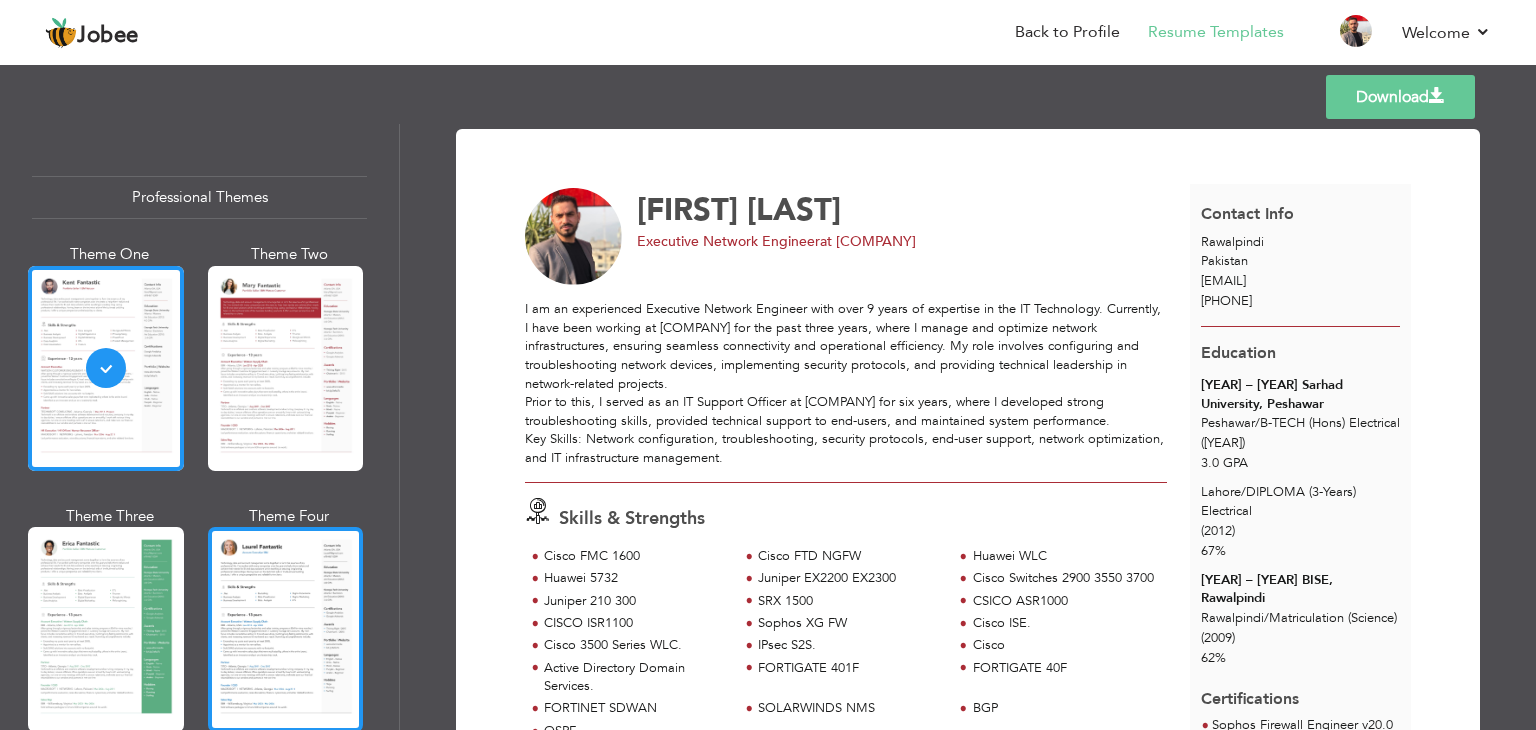 click at bounding box center [286, 629] 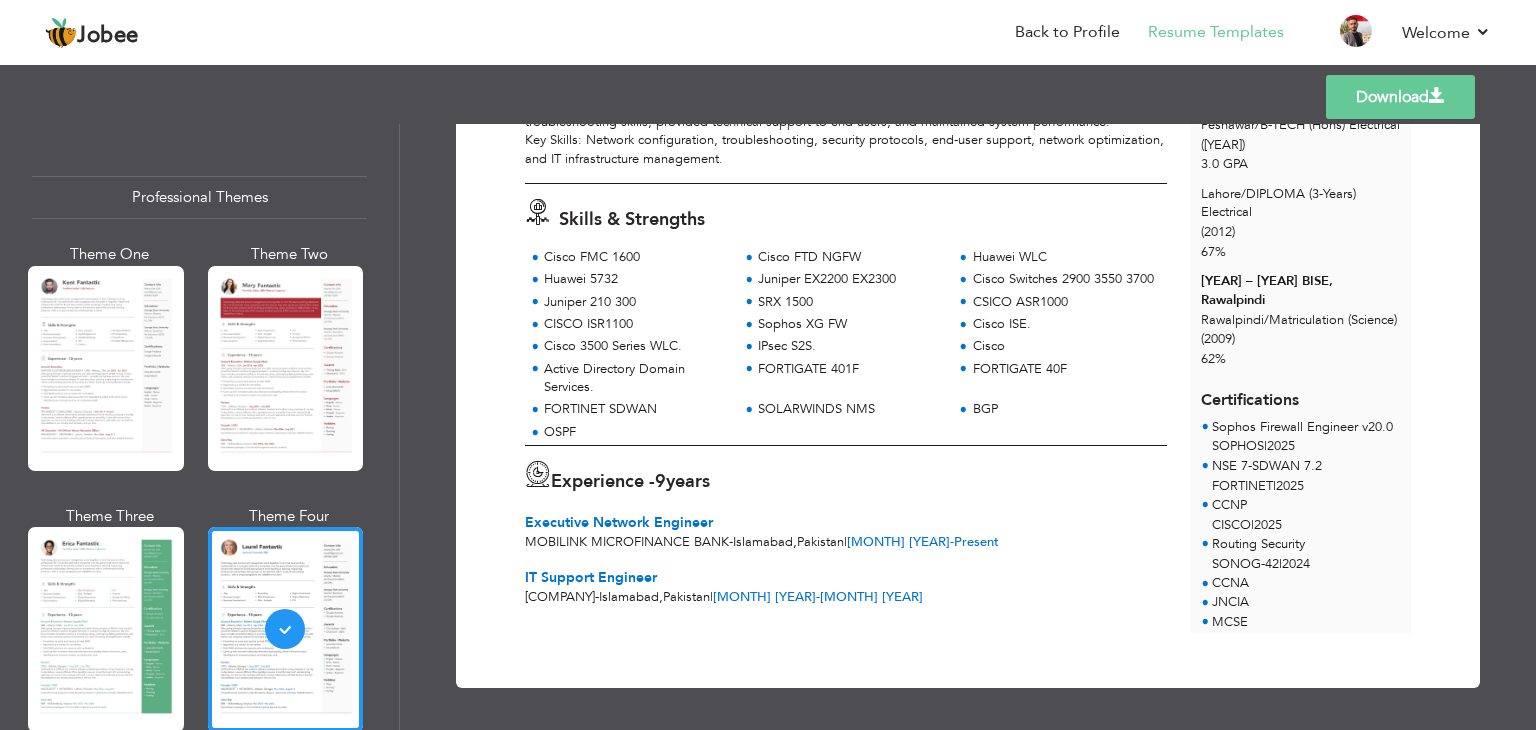 scroll, scrollTop: 0, scrollLeft: 0, axis: both 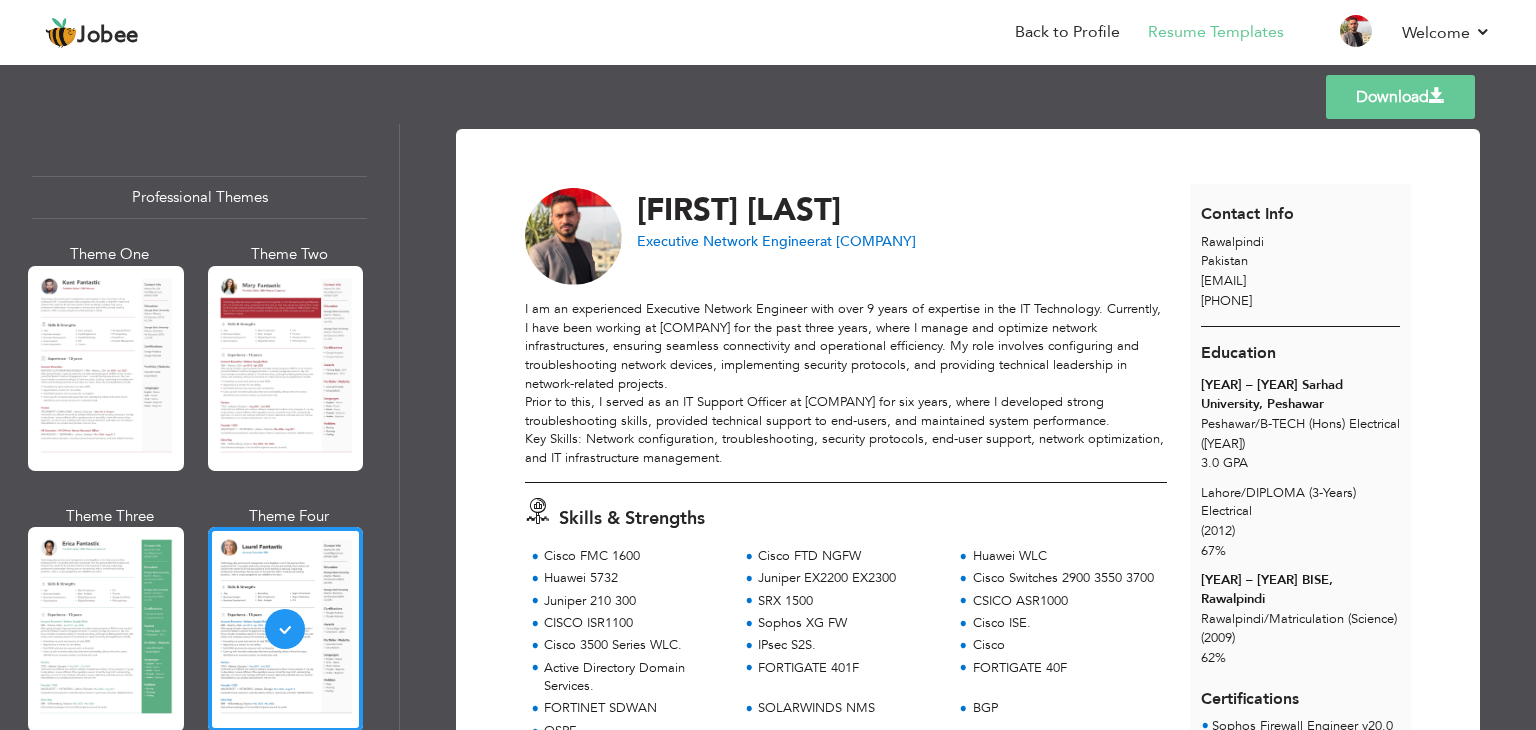 click on "Download" at bounding box center [1400, 97] 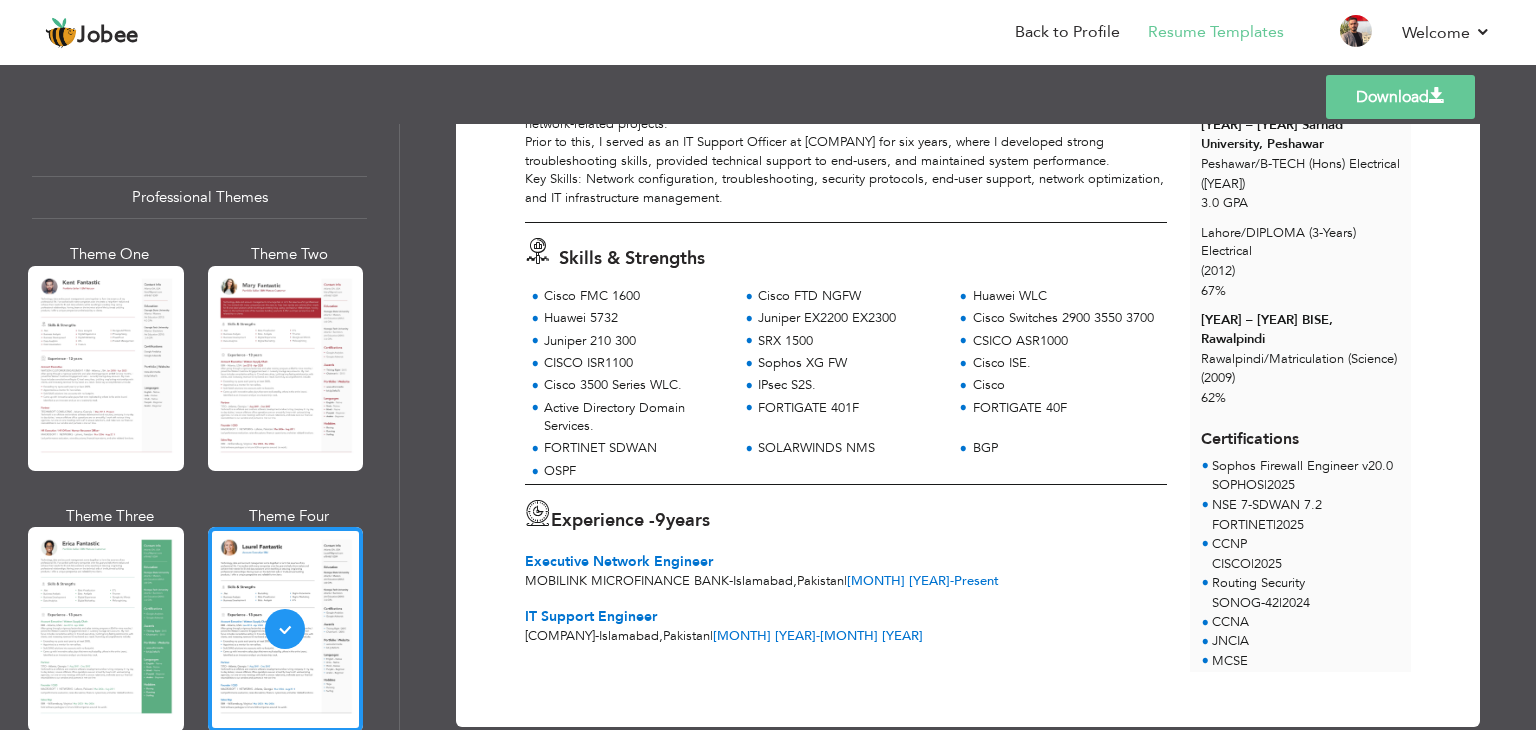scroll, scrollTop: 217, scrollLeft: 0, axis: vertical 